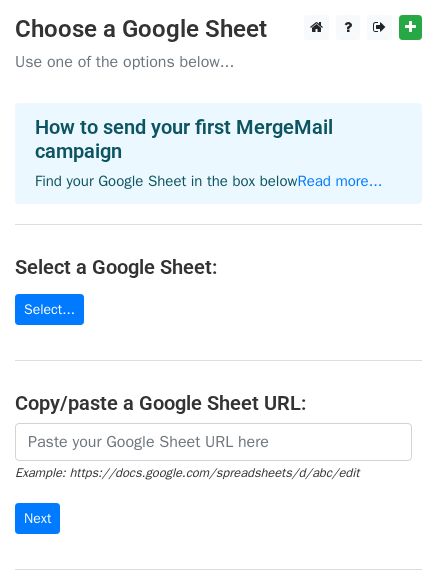 scroll, scrollTop: 0, scrollLeft: 0, axis: both 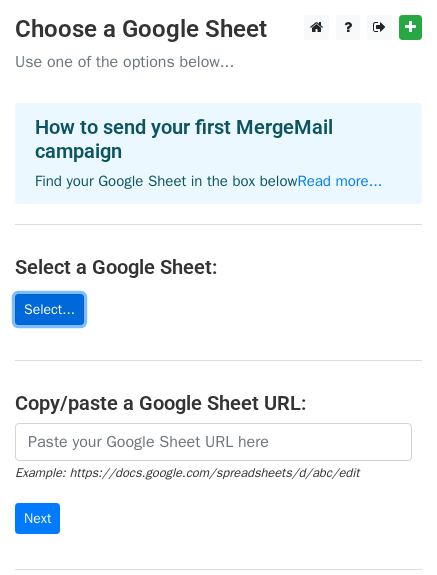 click on "Select..." at bounding box center [49, 309] 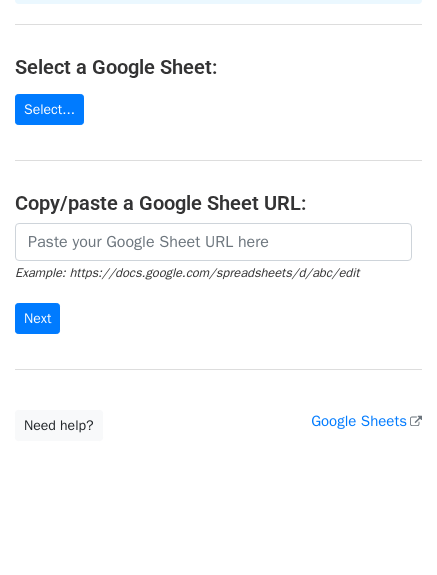 scroll, scrollTop: 222, scrollLeft: 0, axis: vertical 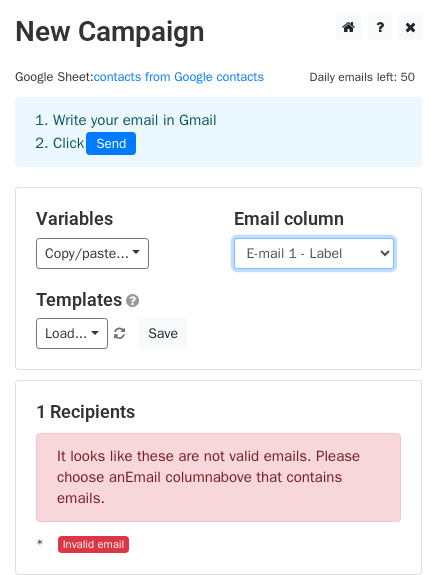 click on "First Name
Middle Name
Last Name
Phonetic First Name
Phonetic Middle Name
Phonetic Last Name
Name Prefix
Name Suffix
Nickname
File As
Organization Name
Organization Title
Organization Department
Birthday
Notes
Photo
Labels
E-mail 1 - Label
E-mail 1 - Value
E-mail 2 - Label
E-mail 2 - Value
Phone 1 - Label
Phone 1 - Value
Address 1 - Label
Address 1 - Formatted
Address 1 - Street
Address 1 - City
Address 1 - PO Box
Address 1 - Region
Address 1 - Postal Code
Address 1 - Country
Address 1 - Extended Address" at bounding box center (314, 253) 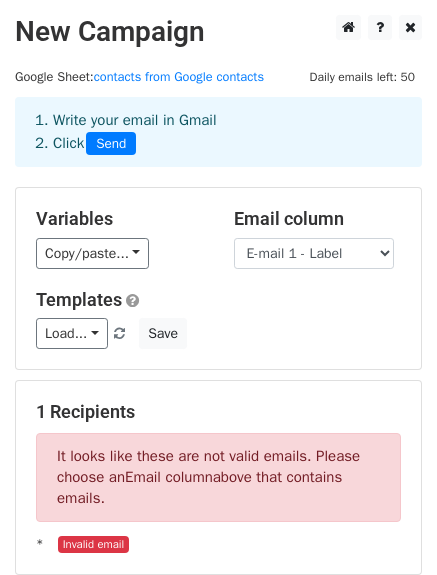 click on "Copy/paste...
{{First Name}}
{{Middle Name}}
{{Last Name}}
{{Phonetic First Name}}
{{Phonetic Middle Name}}
{{Phonetic Last Name}}
{{Name Prefix}}
{{Name Suffix}}
{{Nickname}}
{{File As}}
{{Organization Name}}
{{Organization Title}}
{{Organization Department}}
{{Birthday}}
{{Notes}}
{{Photo}}
{{Labels}}
{{E-mail 1 - Label}}
{{E-mail 1 - Value}}
{{E-mail 2 - Label}}
{{E-mail 2 - Value}}
{{Phone 1 - Label}}
{{Phone 1 - Value}}
{{Address 1 - Label}}
{{Address 1 - Formatted}}
{{Address 1 - Street}}
{{Address 1 - City}}
{{Address 1 - PO Box}}
{{Address 1 - Region}}
{{Address 1 - Postal Code}}
{{Address 1 - Country}}
{{Address 1 - Extended Addr..." at bounding box center [120, 253] 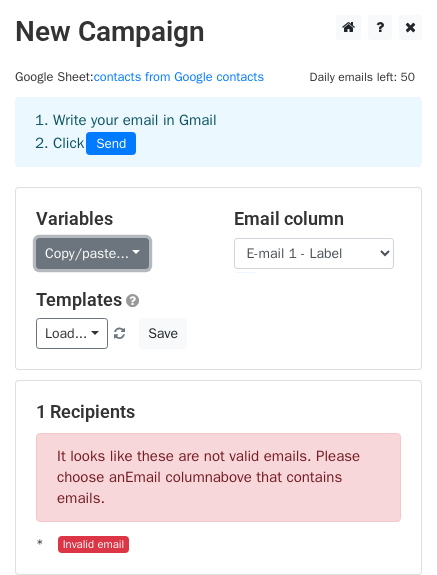 click on "Copy/paste..." at bounding box center [92, 253] 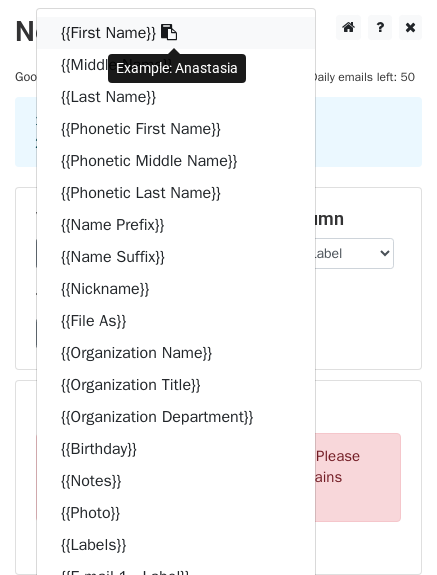 click on "{{First Name}}" at bounding box center [176, 33] 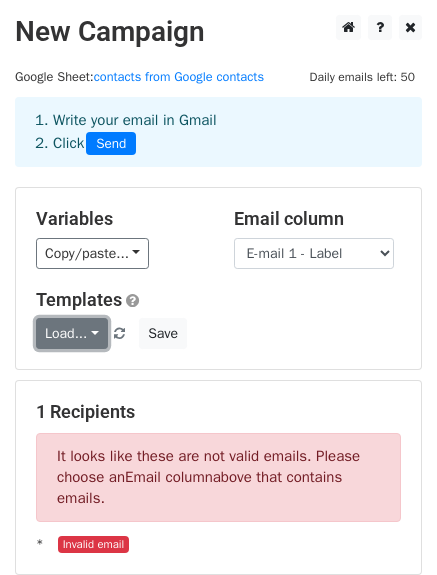 click on "Load..." at bounding box center (72, 333) 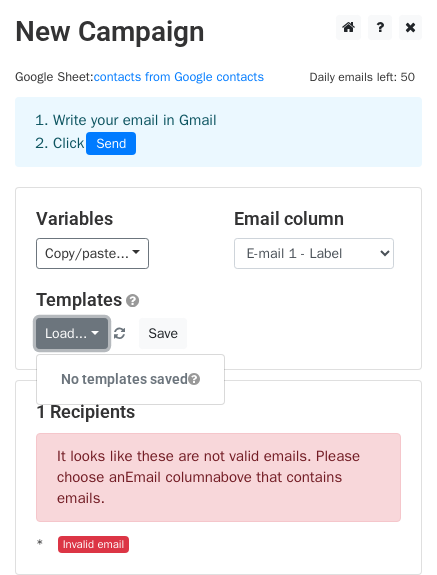 scroll, scrollTop: 297, scrollLeft: 0, axis: vertical 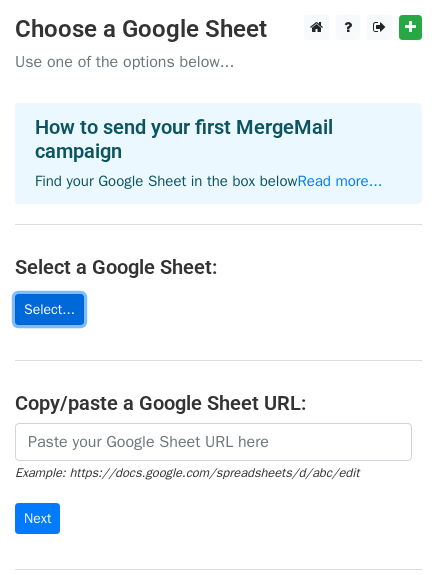 click on "Select..." at bounding box center [49, 309] 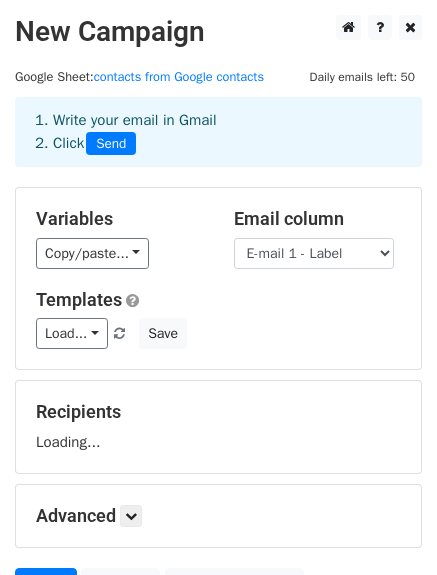 scroll, scrollTop: 0, scrollLeft: 0, axis: both 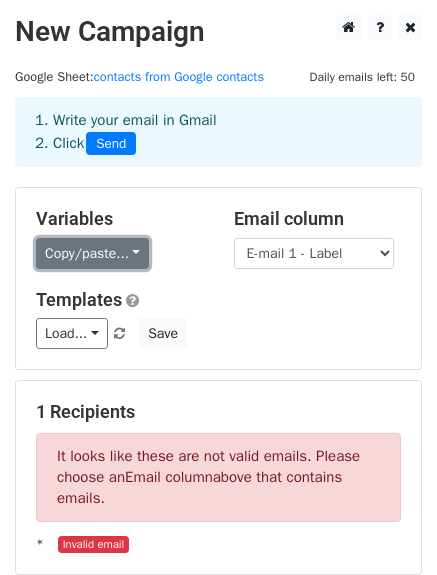 click on "Copy/paste..." at bounding box center [92, 253] 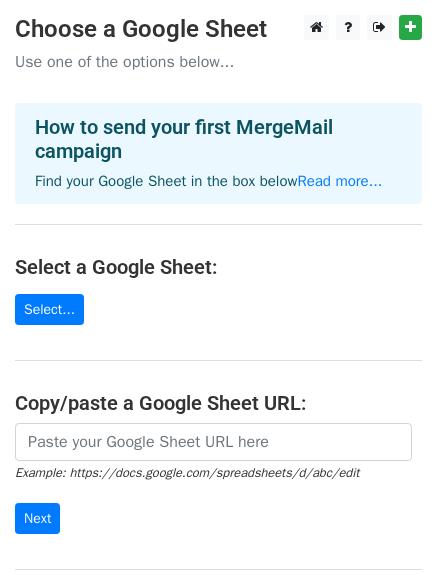 scroll, scrollTop: 0, scrollLeft: 0, axis: both 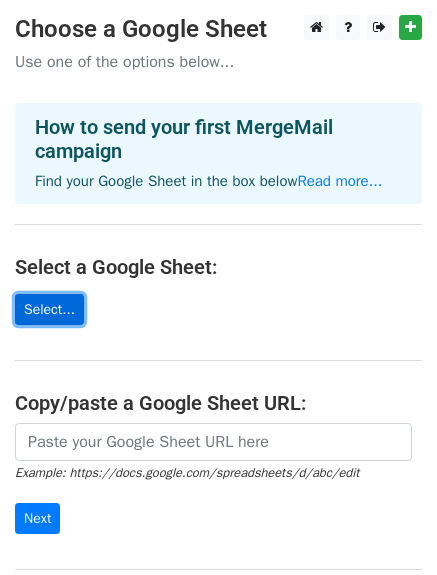 click on "Select..." at bounding box center [49, 309] 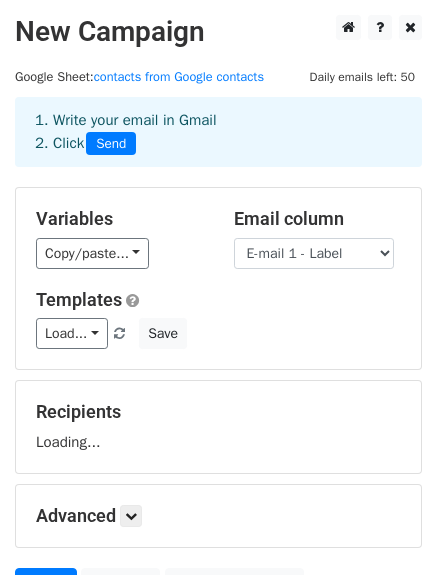 scroll, scrollTop: 0, scrollLeft: 0, axis: both 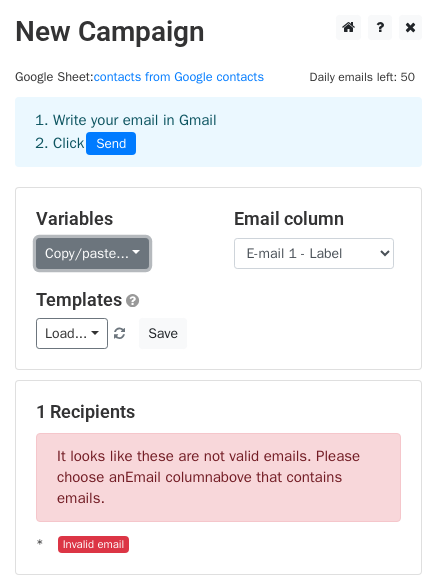 click on "Copy/paste..." at bounding box center (92, 253) 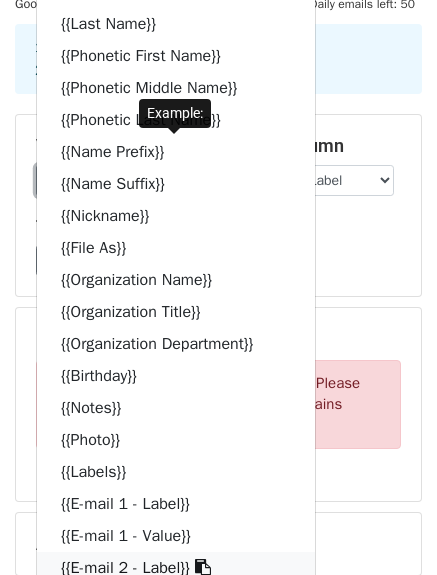 scroll, scrollTop: 0, scrollLeft: 0, axis: both 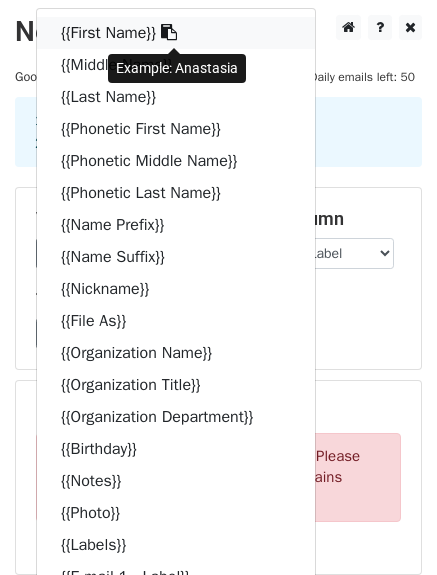 click on "{{First Name}}" at bounding box center (176, 33) 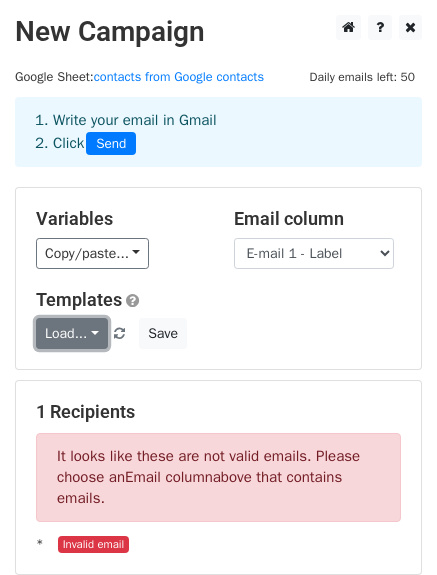 click on "Load..." at bounding box center [72, 333] 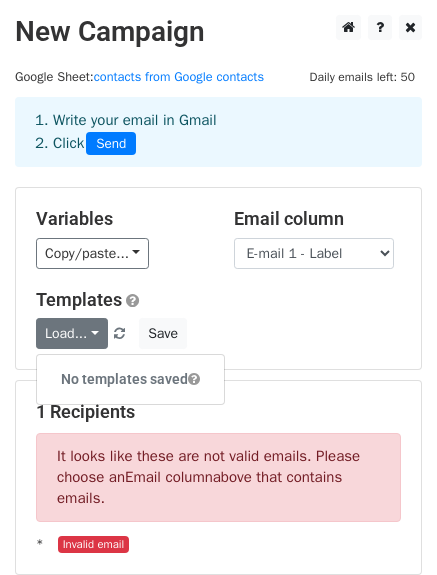click on "Load...
No templates saved
Save" at bounding box center [218, 333] 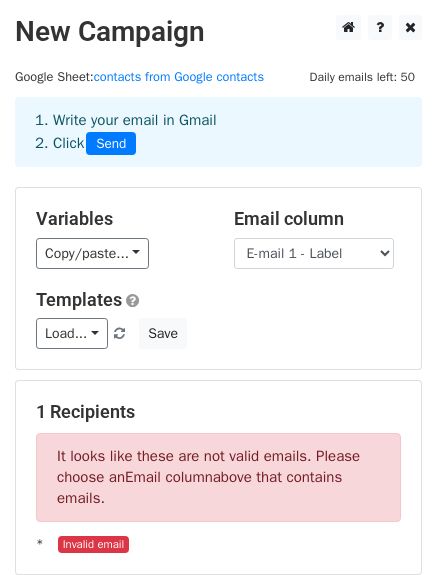 scroll, scrollTop: 200, scrollLeft: 0, axis: vertical 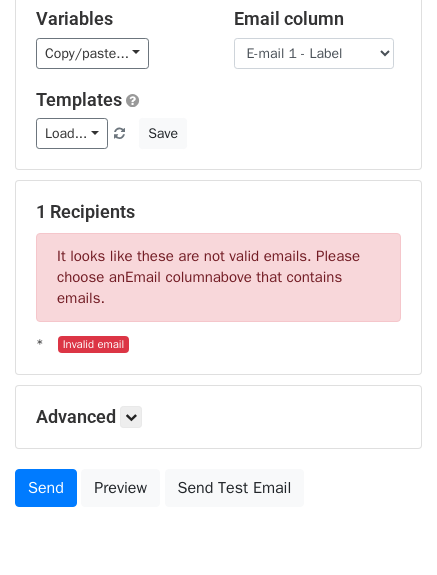 drag, startPoint x: 60, startPoint y: 253, endPoint x: 142, endPoint y: 293, distance: 91.235954 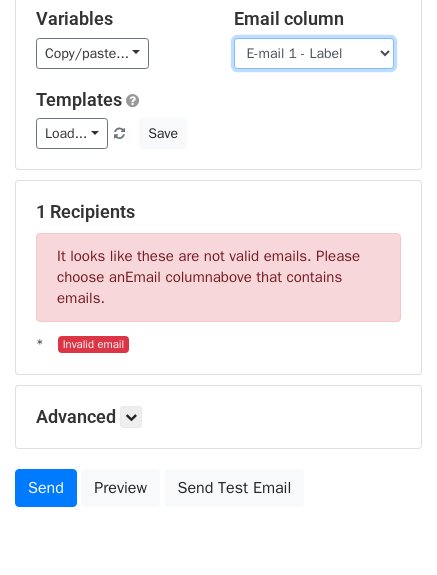 click on "First Name
Middle Name
Last Name
Phonetic First Name
Phonetic Middle Name
Phonetic Last Name
Name Prefix
Name Suffix
Nickname
File As
Organization Name
Organization Title
Organization Department
Birthday
Notes
Photo
Labels
E-mail 1 - Label
E-mail 1 - Value
E-mail 2 - Label
E-mail 2 - Value
Phone 1 - Label
Phone 1 - Value
Address 1 - Label
Address 1 - Formatted
Address 1 - Street
Address 1 - City
Address 1 - PO Box
Address 1 - Region
Address 1 - Postal Code
Address 1 - Country
Address 1 - Extended Address" at bounding box center [314, 53] 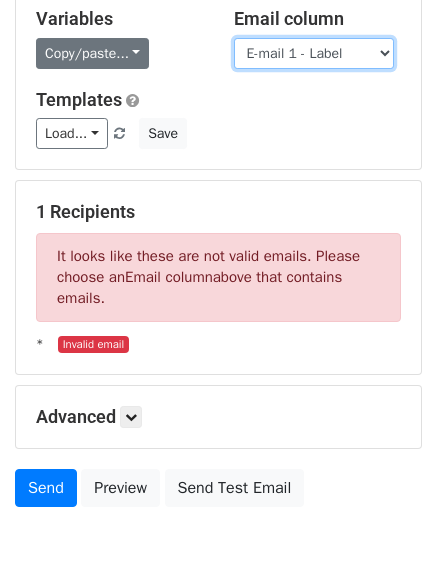 scroll, scrollTop: 0, scrollLeft: 0, axis: both 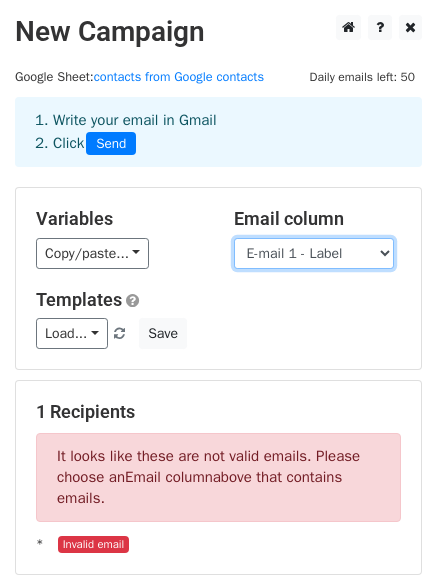 click on "First Name
Middle Name
Last Name
Phonetic First Name
Phonetic Middle Name
Phonetic Last Name
Name Prefix
Name Suffix
Nickname
File As
Organization Name
Organization Title
Organization Department
Birthday
Notes
Photo
Labels
E-mail 1 - Label
E-mail 1 - Value
E-mail 2 - Label
E-mail 2 - Value
Phone 1 - Label
Phone 1 - Value
Address 1 - Label
Address 1 - Formatted
Address 1 - Street
Address 1 - City
Address 1 - PO Box
Address 1 - Region
Address 1 - Postal Code
Address 1 - Country
Address 1 - Extended Address" at bounding box center (314, 253) 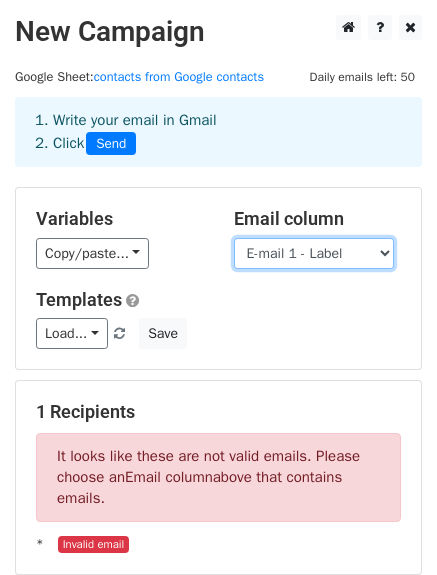 click on "First Name
Middle Name
Last Name
Phonetic First Name
Phonetic Middle Name
Phonetic Last Name
Name Prefix
Name Suffix
Nickname
File As
Organization Name
Organization Title
Organization Department
Birthday
Notes
Photo
Labels
E-mail 1 - Label
E-mail 1 - Value
E-mail 2 - Label
E-mail 2 - Value
Phone 1 - Label
Phone 1 - Value
Address 1 - Label
Address 1 - Formatted
Address 1 - Street
Address 1 - City
Address 1 - PO Box
Address 1 - Region
Address 1 - Postal Code
Address 1 - Country
Address 1 - Extended Address" at bounding box center (314, 253) 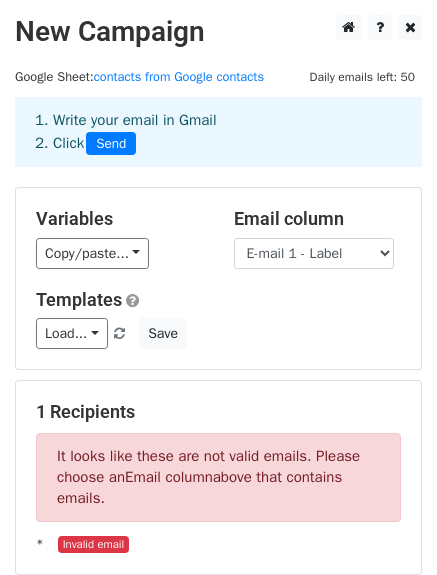 click on "Load...
No templates saved
Save" at bounding box center (218, 333) 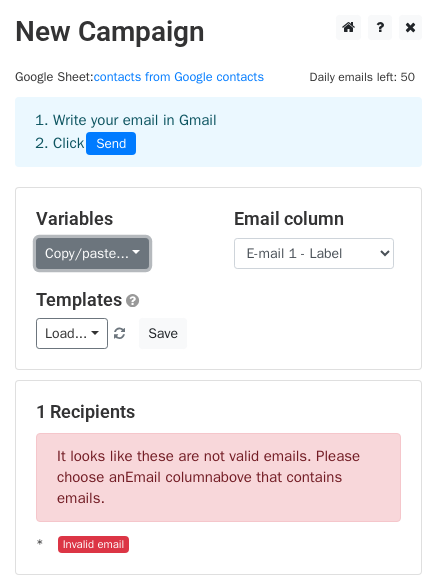 click on "Copy/paste..." at bounding box center (92, 253) 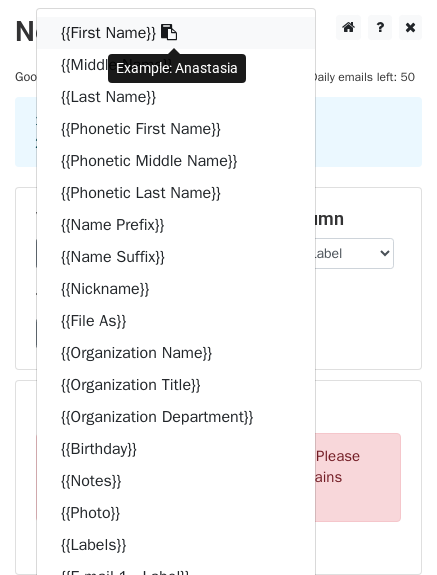 click on "{{First Name}}" at bounding box center (176, 33) 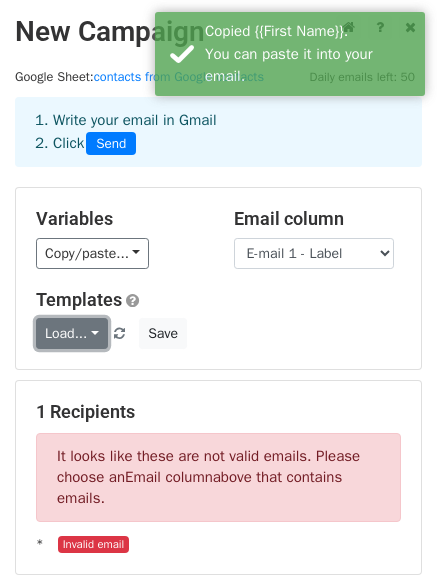 click on "Load..." at bounding box center (72, 333) 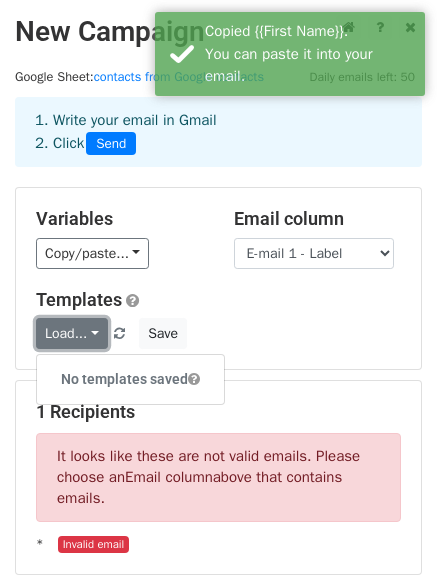 click on "Load..." at bounding box center [72, 333] 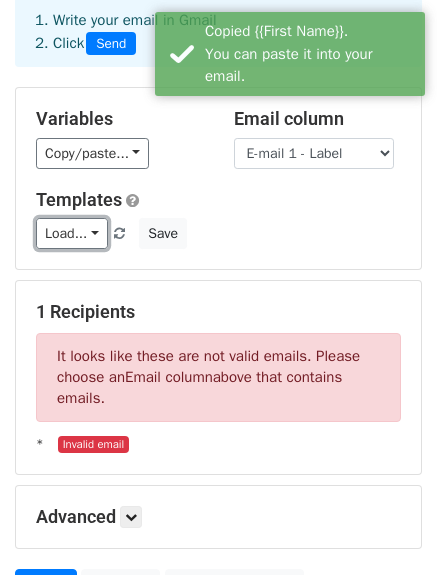 scroll, scrollTop: 297, scrollLeft: 0, axis: vertical 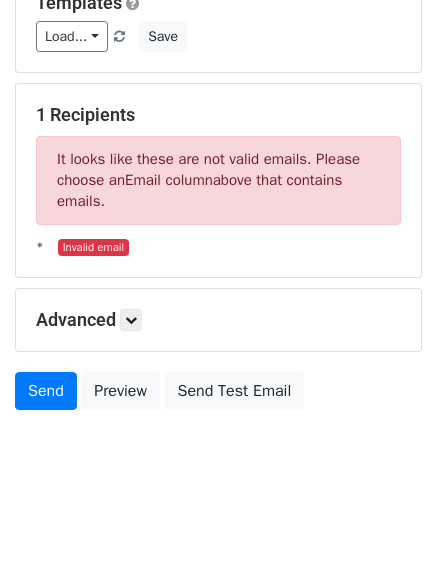 click on "1 Recipients
It looks like these are not valid emails. Please choose an  Email column  above that contains emails.
*
Invalid email" at bounding box center (218, 180) 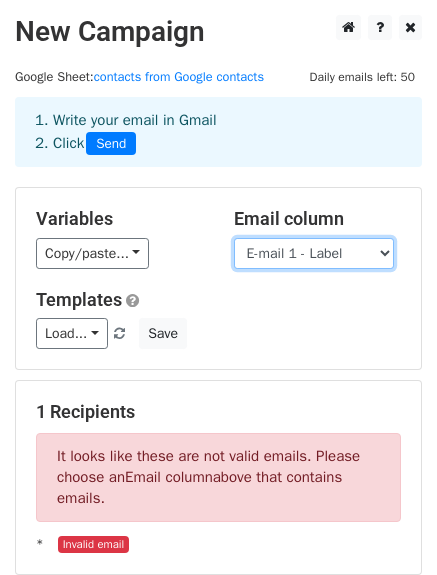 click on "First Name
Middle Name
Last Name
Phonetic First Name
Phonetic Middle Name
Phonetic Last Name
Name Prefix
Name Suffix
Nickname
File As
Organization Name
Organization Title
Organization Department
Birthday
Notes
Photo
Labels
E-mail 1 - Label
E-mail 1 - Value
E-mail 2 - Label
E-mail 2 - Value
Phone 1 - Label
Phone 1 - Value
Address 1 - Label
Address 1 - Formatted
Address 1 - Street
Address 1 - City
Address 1 - PO Box
Address 1 - Region
Address 1 - Postal Code
Address 1 - Country
Address 1 - Extended Address" at bounding box center (314, 253) 